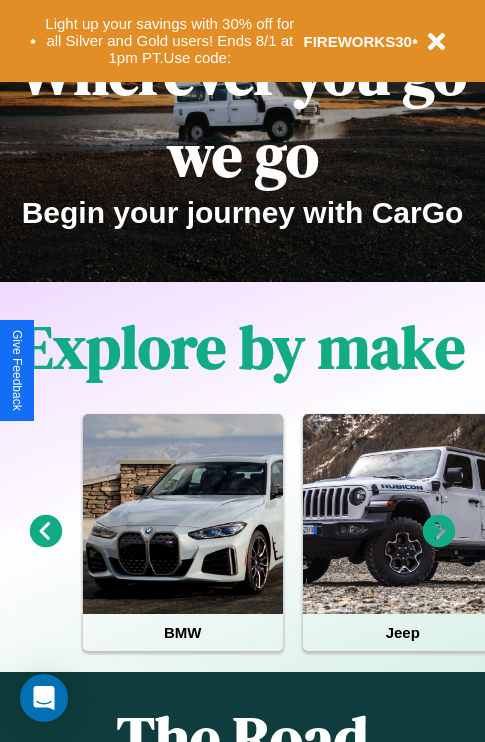 scroll, scrollTop: 308, scrollLeft: 0, axis: vertical 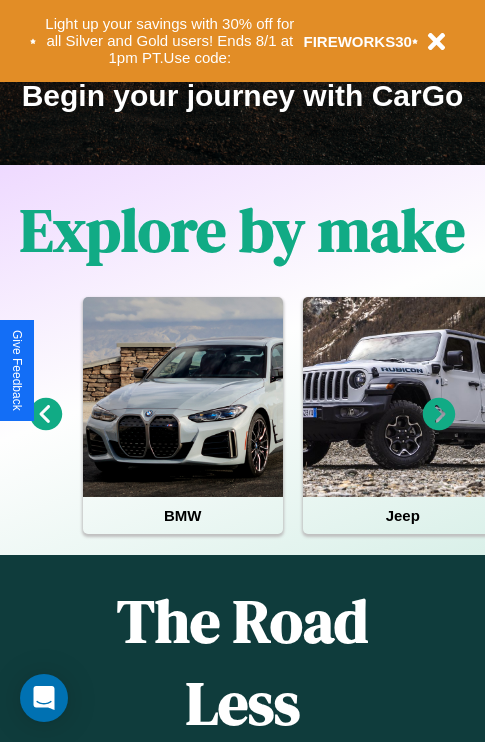 click 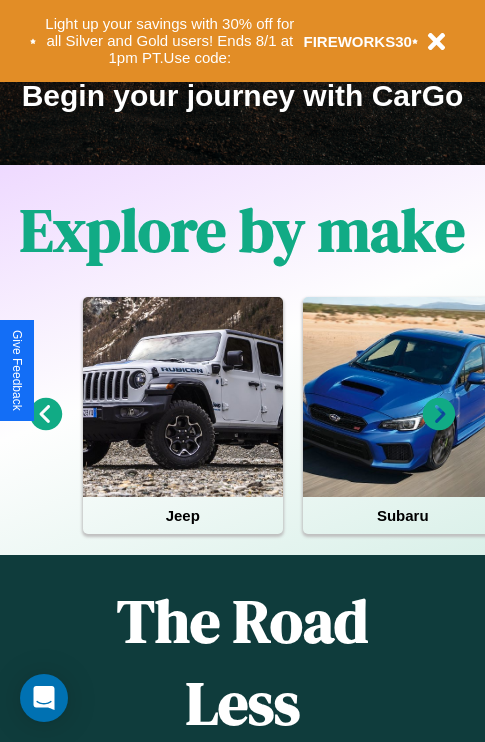 click 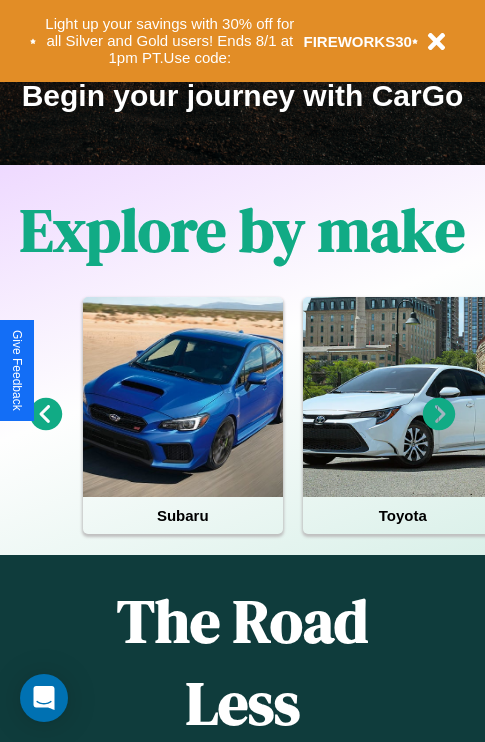 click 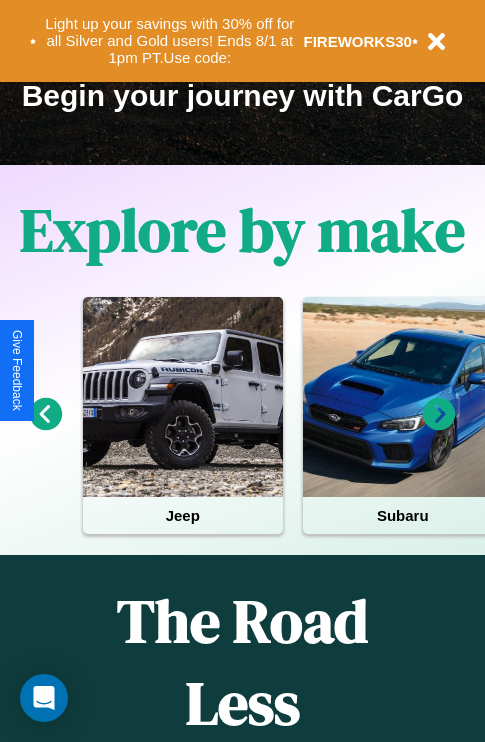 click 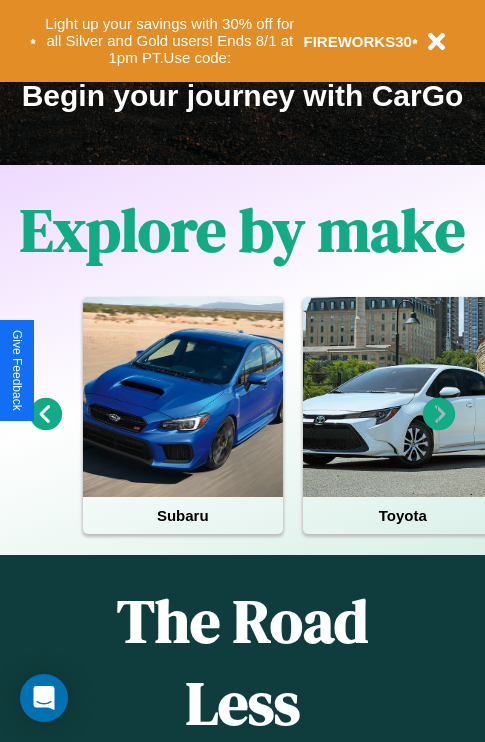 click 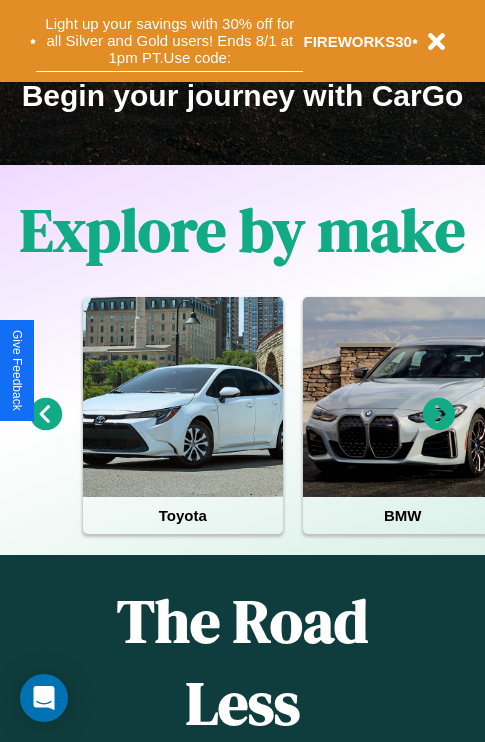 click on "Light up your savings with 30% off for all Silver and Gold users! Ends 8/1 at 1pm PT.  Use code:" at bounding box center [169, 41] 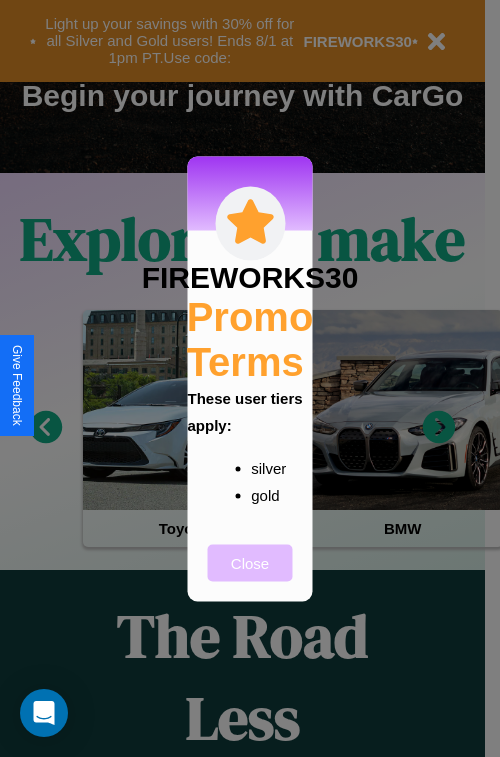 click on "Close" at bounding box center [250, 562] 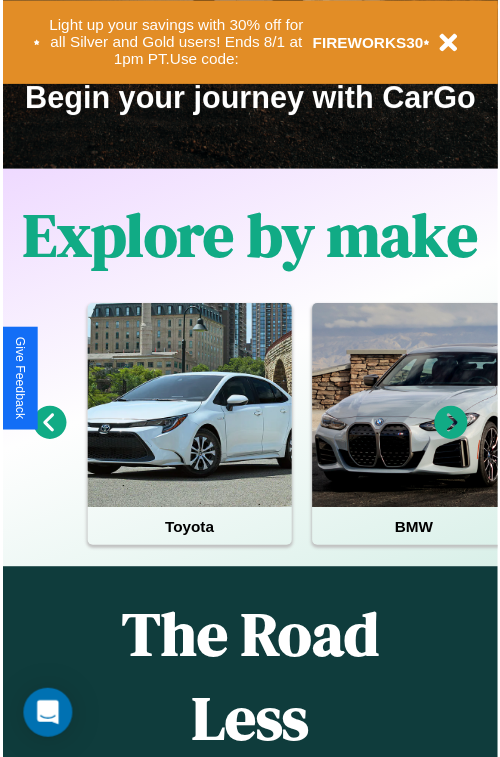 scroll, scrollTop: 0, scrollLeft: 0, axis: both 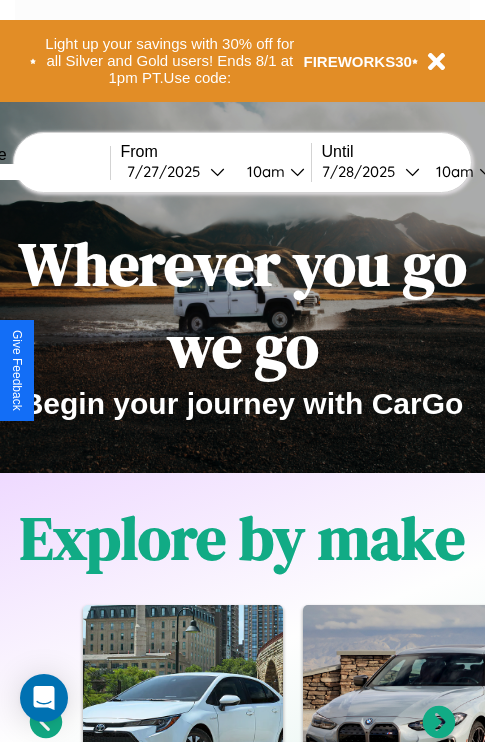 click at bounding box center (35, 172) 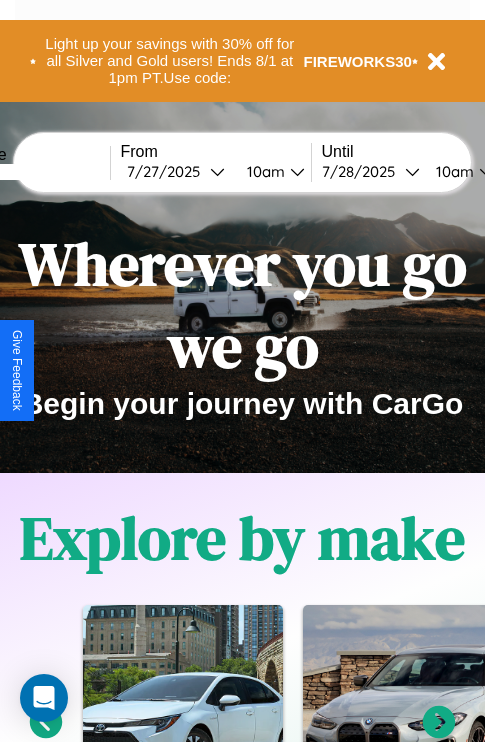 type on "******" 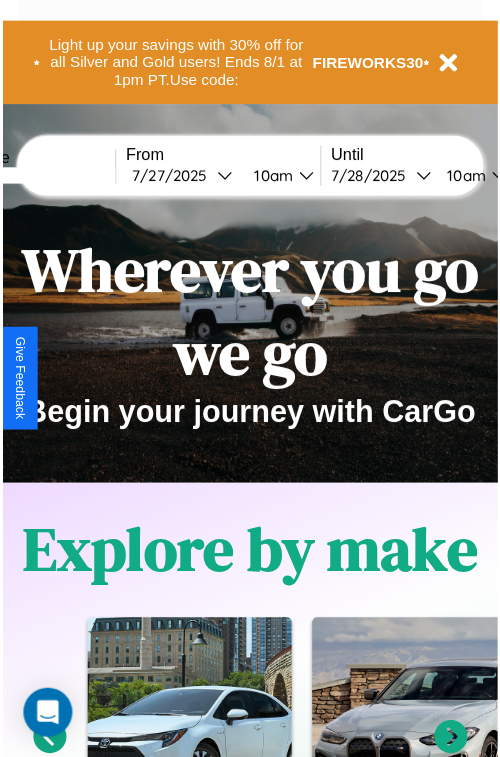 select on "*" 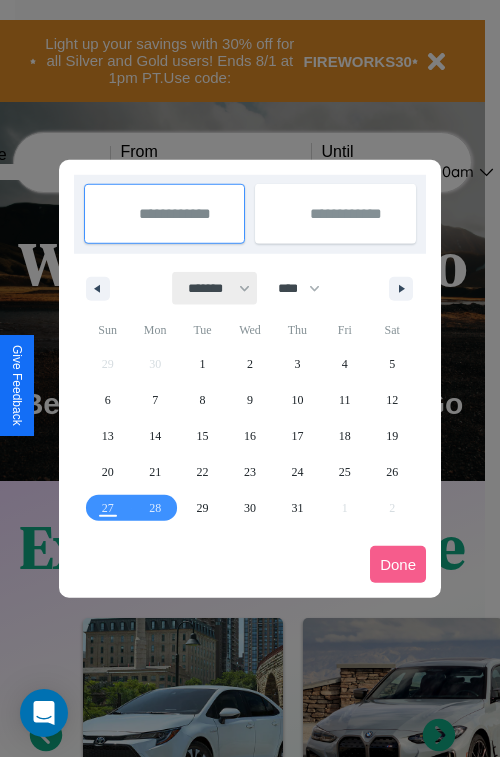 click on "******* ******** ***** ***** *** **** **** ****** ********* ******* ******** ********" at bounding box center [215, 288] 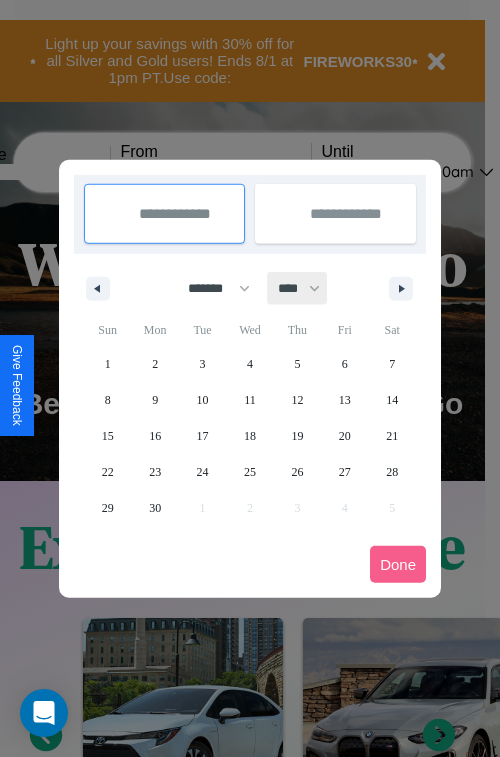 click on "**** **** **** **** **** **** **** **** **** **** **** **** **** **** **** **** **** **** **** **** **** **** **** **** **** **** **** **** **** **** **** **** **** **** **** **** **** **** **** **** **** **** **** **** **** **** **** **** **** **** **** **** **** **** **** **** **** **** **** **** **** **** **** **** **** **** **** **** **** **** **** **** **** **** **** **** **** **** **** **** **** **** **** **** **** **** **** **** **** **** **** **** **** **** **** **** **** **** **** **** **** **** **** **** **** **** **** **** **** **** **** **** **** **** **** **** **** **** **** **** ****" at bounding box center [298, 288] 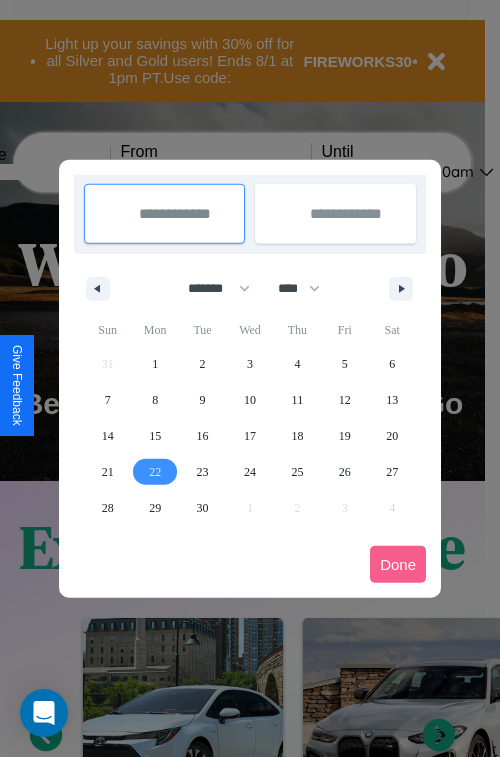 click on "22" at bounding box center (155, 472) 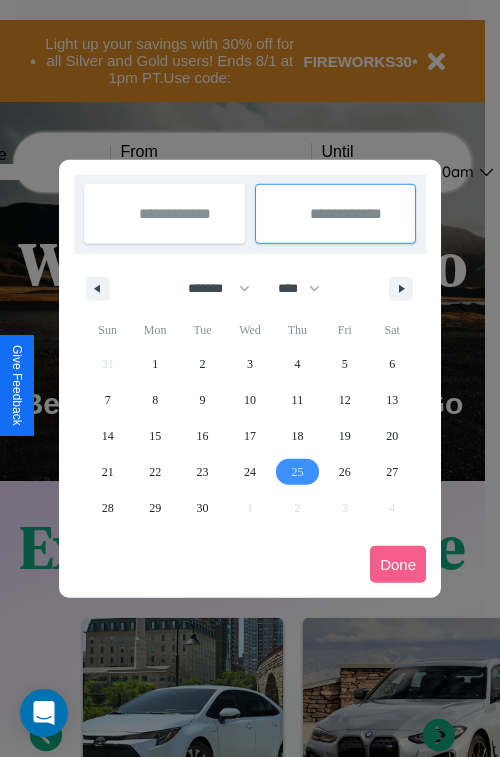 click on "25" at bounding box center (297, 472) 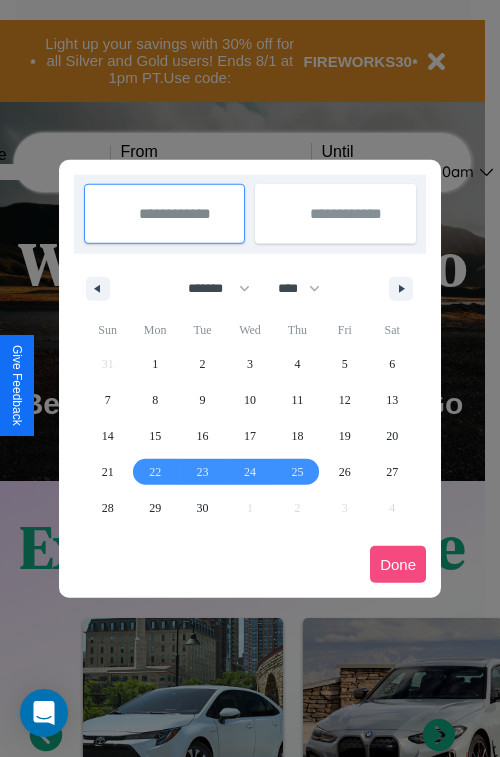 click on "Done" at bounding box center (398, 564) 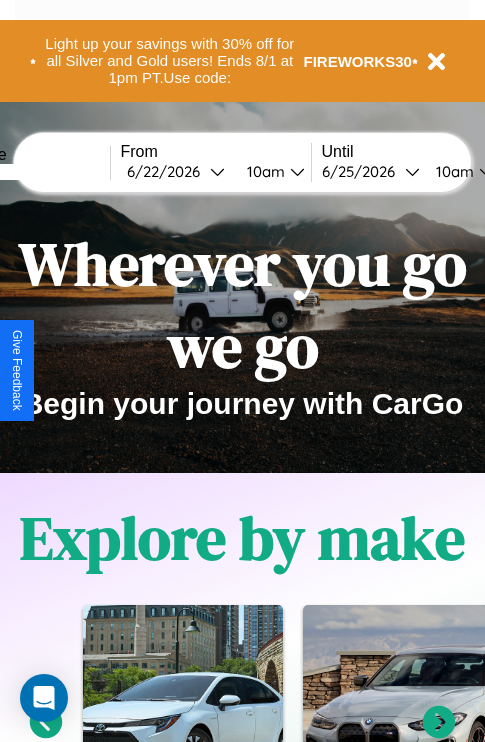 click on "10am" at bounding box center [263, 171] 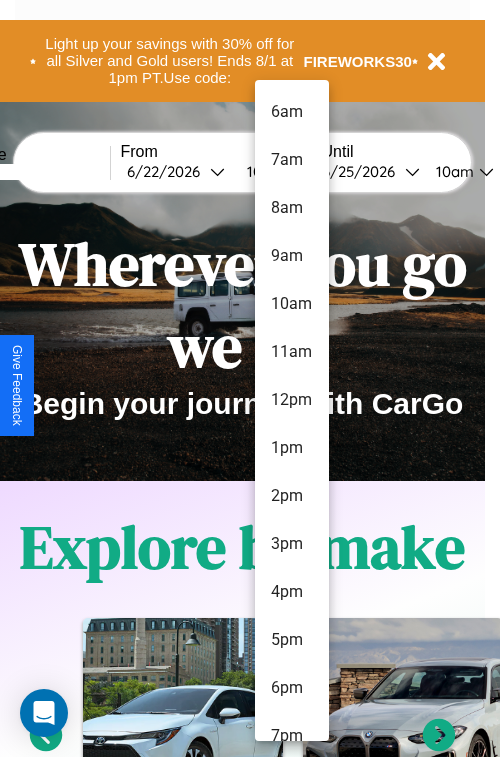 scroll, scrollTop: 163, scrollLeft: 0, axis: vertical 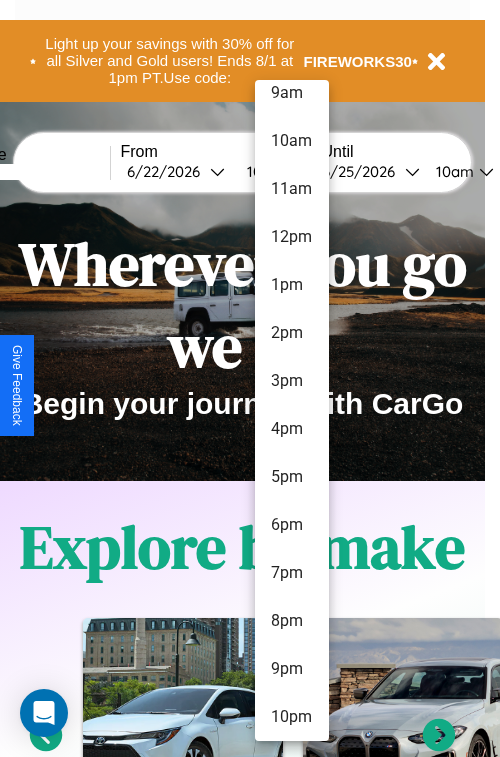 click on "10pm" at bounding box center [292, 717] 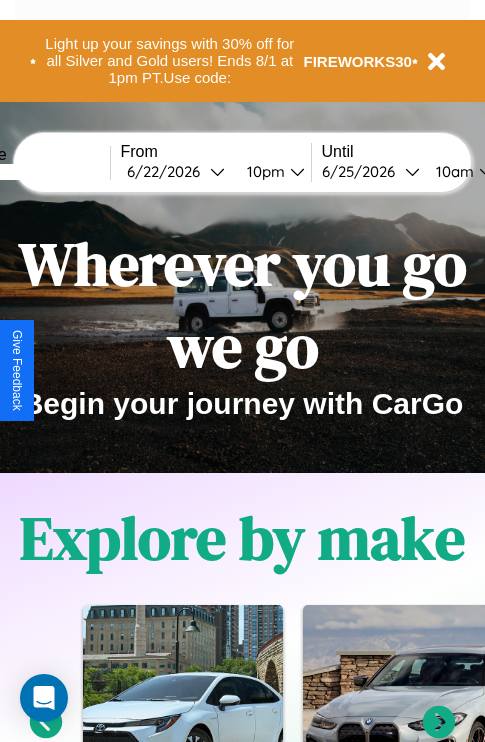 click on "10am" at bounding box center [452, 171] 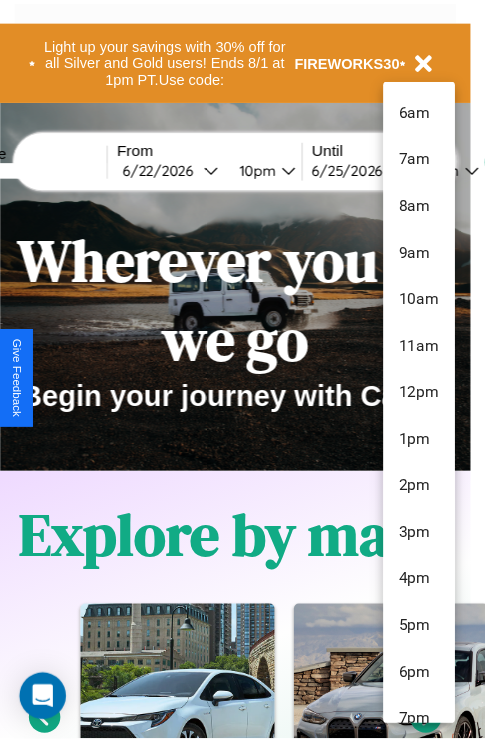 scroll, scrollTop: 211, scrollLeft: 0, axis: vertical 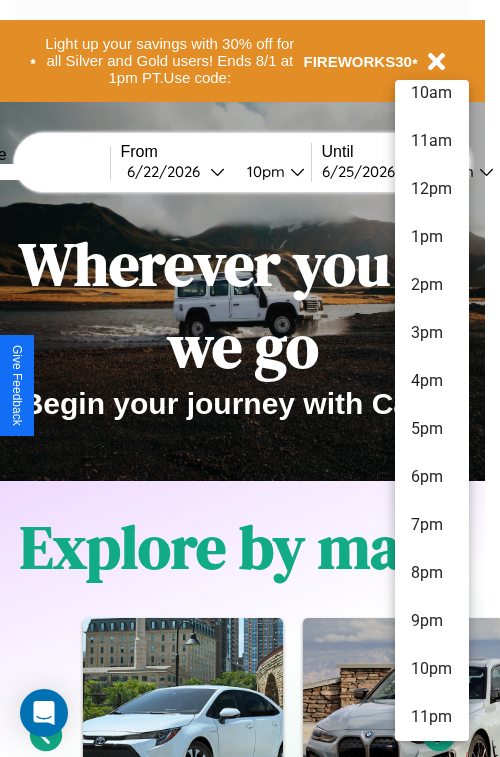click on "11pm" at bounding box center [432, 717] 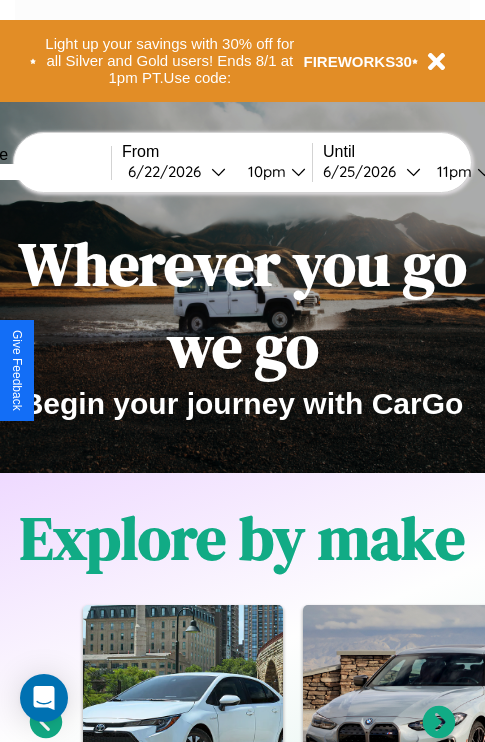 scroll, scrollTop: 0, scrollLeft: 75, axis: horizontal 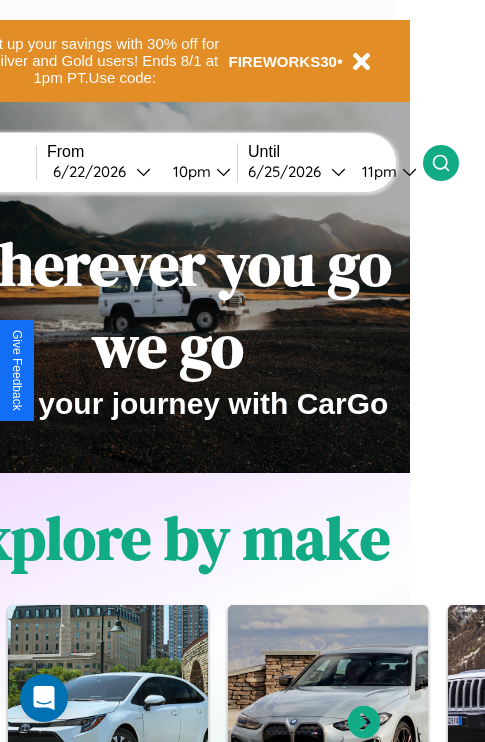 click 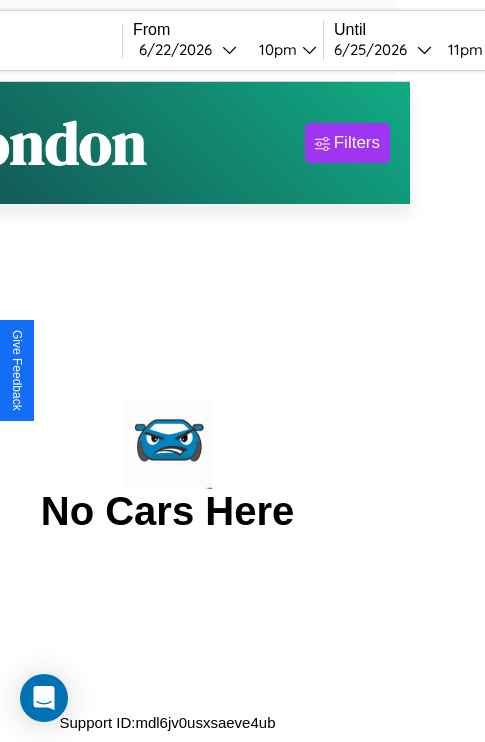 scroll, scrollTop: 0, scrollLeft: 0, axis: both 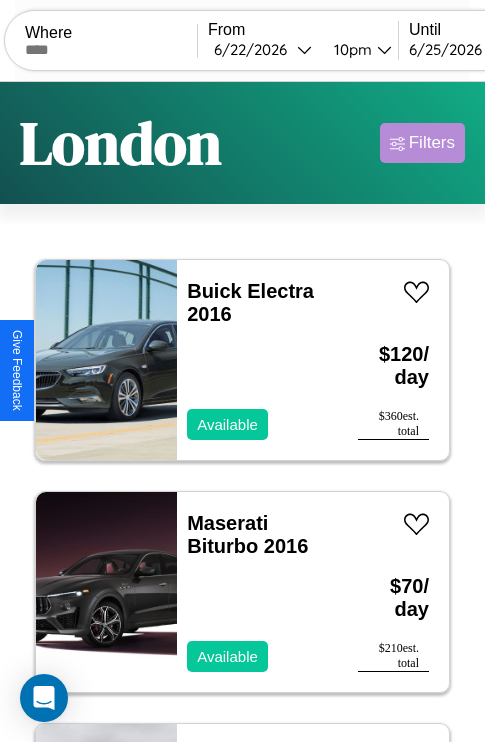 click on "Filters" at bounding box center [432, 143] 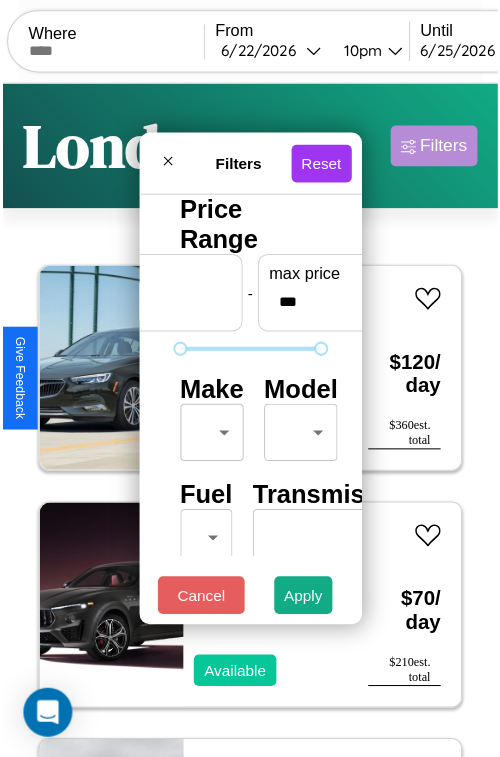 scroll, scrollTop: 59, scrollLeft: 0, axis: vertical 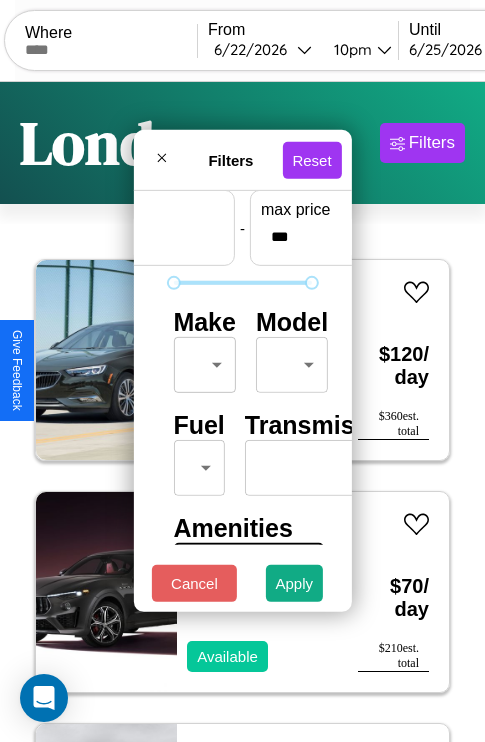 click on "CarGo Where From [DATE] [TIME] Until [DATE] [TIME] Become a Host Login Sign Up [CITY] Filters 9  cars in this area These cars can be picked up in this city. Buick   Electra   2016 Available $ 120  / day $ 360  est. total Maserati   Biturbo   2016 Available $ 70  / day $ 210  est. total Kia   Stinger   2021 Available $ 190  / day $ 570  est. total BMW   730i   2014 Available $ 200  / day $ 600  est. total Land Rover   Range Rover Velar   2016 Available $ 180  / day $ 540  est. total Audi   TT RS   2022 Available $ 170  / day $ 510  est. total Mercedes   AMG GT   2014 Available $ 120  / day $ 360  est. total Hyundai   Ioniq 9   2021 Available $ 190  / day $ 570  est. total BMW   X2   2020 Available $ 100  / day $ 300  est. total Filters Reset Price Range min price *  -  max price *** Make ​ ​ Model ​ ​ Fuel ​ ​ Transmission ​ ​ Amenities Sunroof Moonroof Touch Display Winter Package Sport Turbo Heated Seats Carplay Bluetooth All Wheel Drive Push To Start Cancel Apply Support ID:" at bounding box center [242, 412] 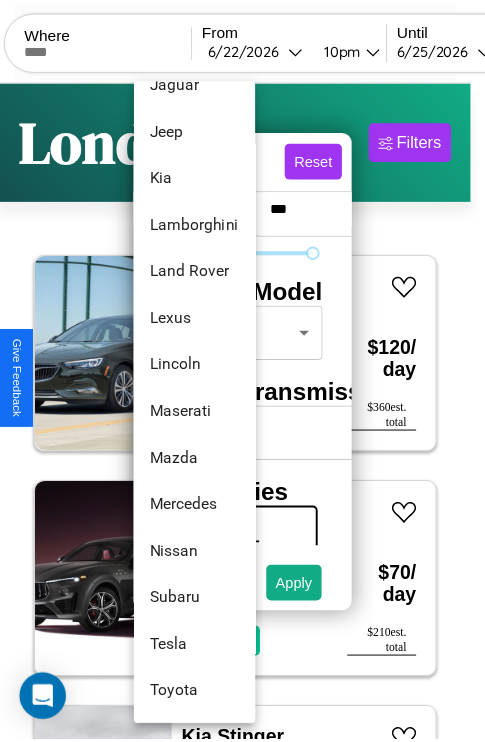 scroll, scrollTop: 1046, scrollLeft: 0, axis: vertical 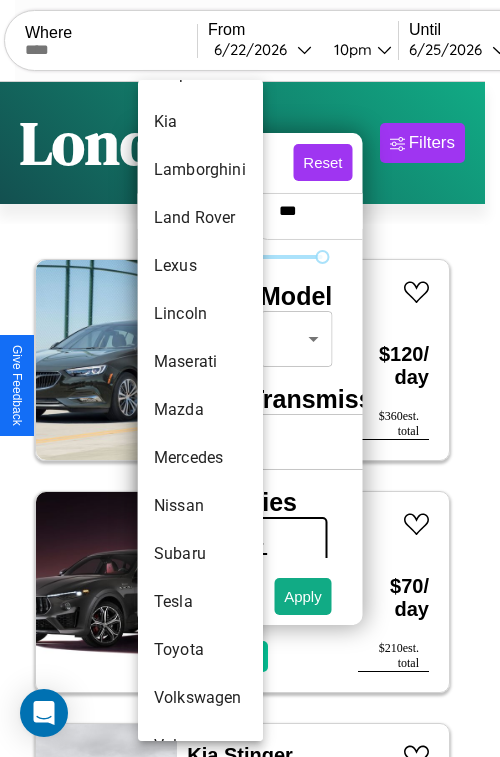 click on "Mazda" at bounding box center (200, 410) 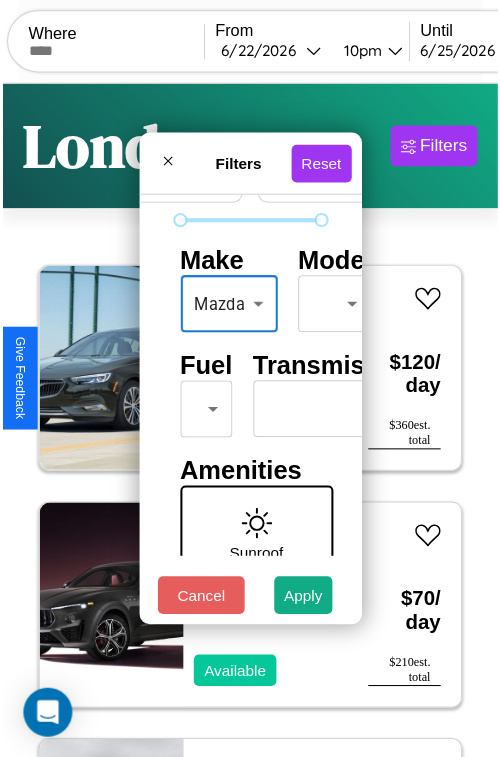 scroll, scrollTop: 162, scrollLeft: 0, axis: vertical 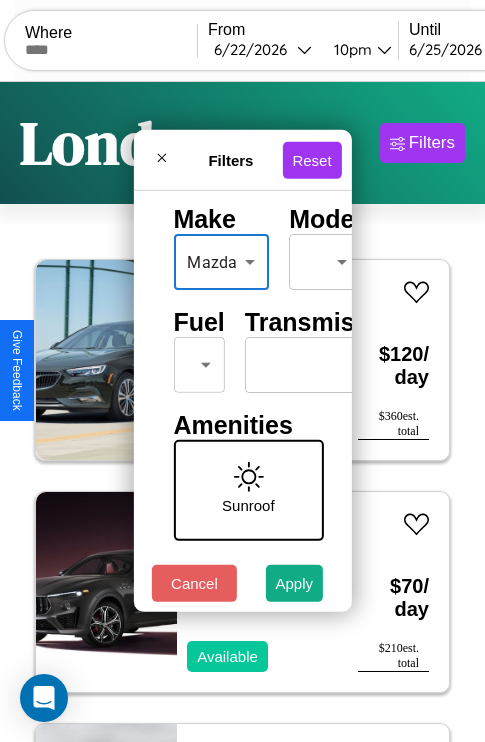 click on "CarGo Where From [DATE] [TIME] Until [DATE] [TIME] Become a Host Login Sign Up [CITY] Filters 9  cars in this area These cars can be picked up in this city. Buick   Electra   2016 Available $ 120  / day $ 360  est. total Maserati   Biturbo   2016 Available $ 70  / day $ 210  est. total Kia   Stinger   2021 Available $ 190  / day $ 570  est. total BMW   730i   2014 Available $ 200  / day $ 600  est. total Land Rover   Range Rover Velar   2016 Available $ 180  / day $ 540  est. total Audi   TT RS   2022 Available $ 170  / day $ 510  est. total Mercedes   AMG GT   2014 Available $ 120  / day $ 360  est. total Hyundai   Ioniq 9   2021 Available $ 190  / day $ 570  est. total BMW   X2   2020 Available $ 100  / day $ 300  est. total Filters Reset Price Range min price *  -  max price *** Make Mazda ***** ​ Model ​ ​ Fuel ​ ​ Transmission ​ ​ Amenities Sunroof Moonroof Touch Display Winter Package Sport Turbo Heated Seats Carplay Bluetooth All Wheel Drive Push To Start Cancel Apply" at bounding box center (242, 412) 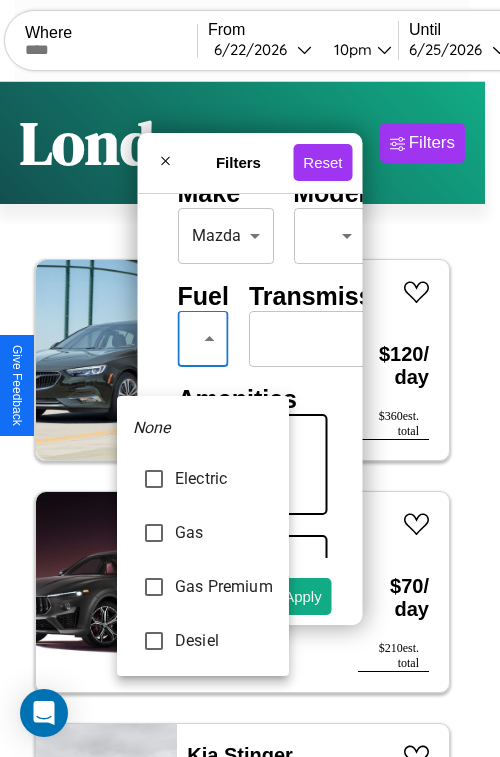 type on "********" 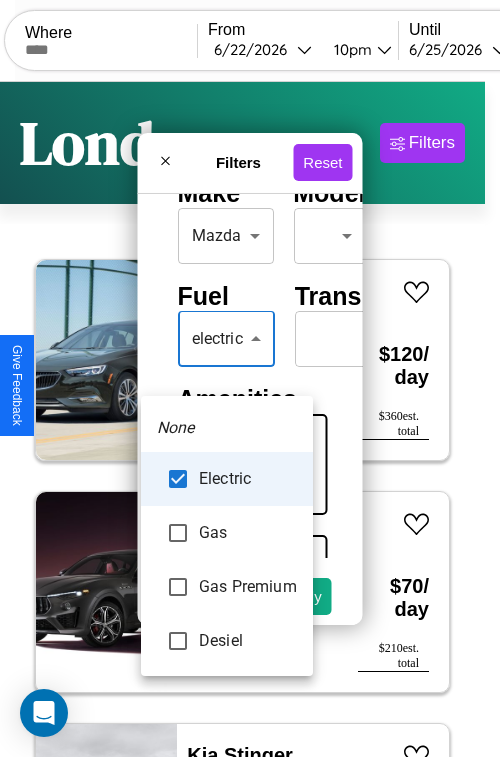 click at bounding box center (250, 378) 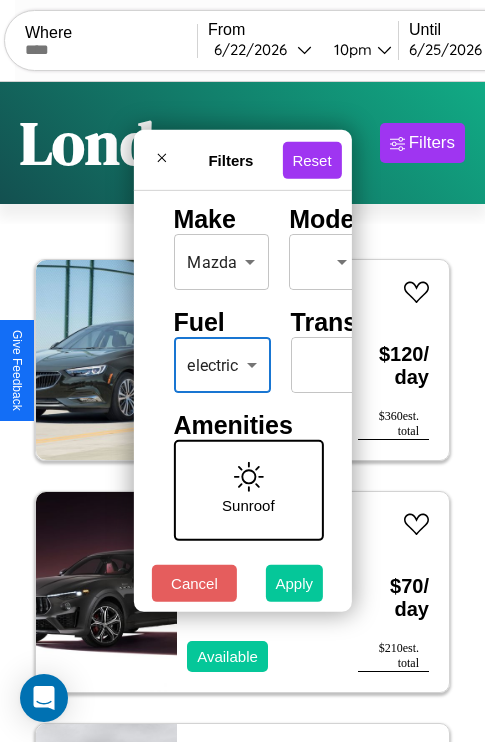 click on "Apply" at bounding box center [295, 583] 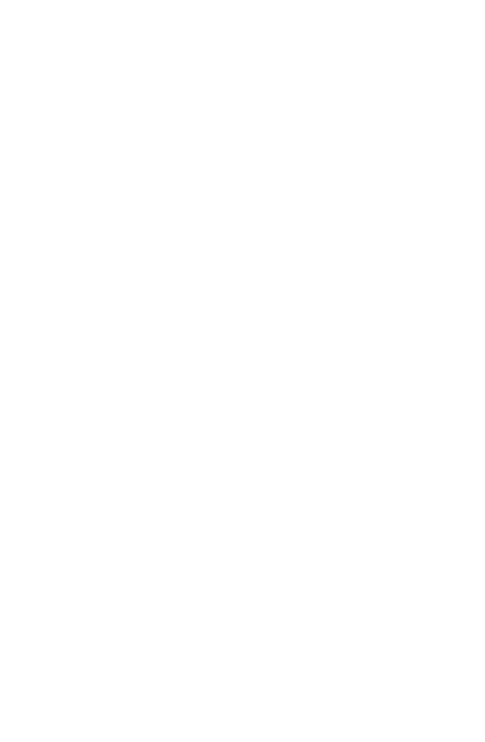 scroll, scrollTop: 0, scrollLeft: 0, axis: both 